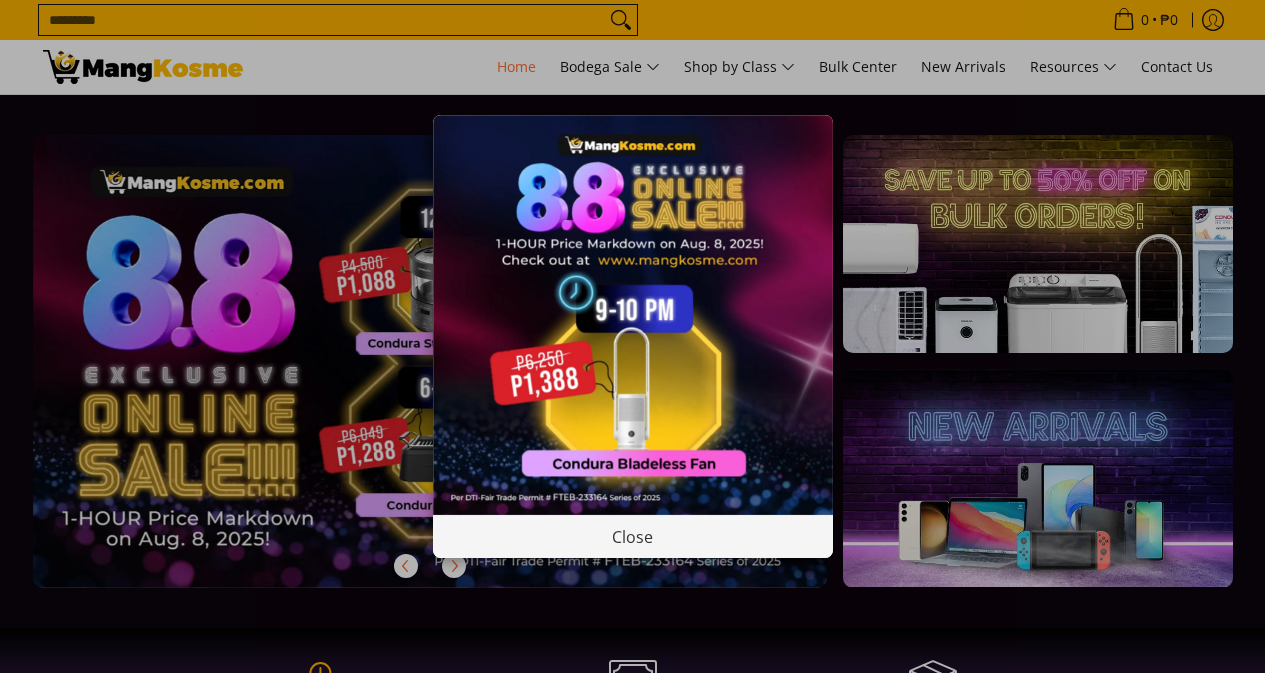 scroll, scrollTop: 0, scrollLeft: 0, axis: both 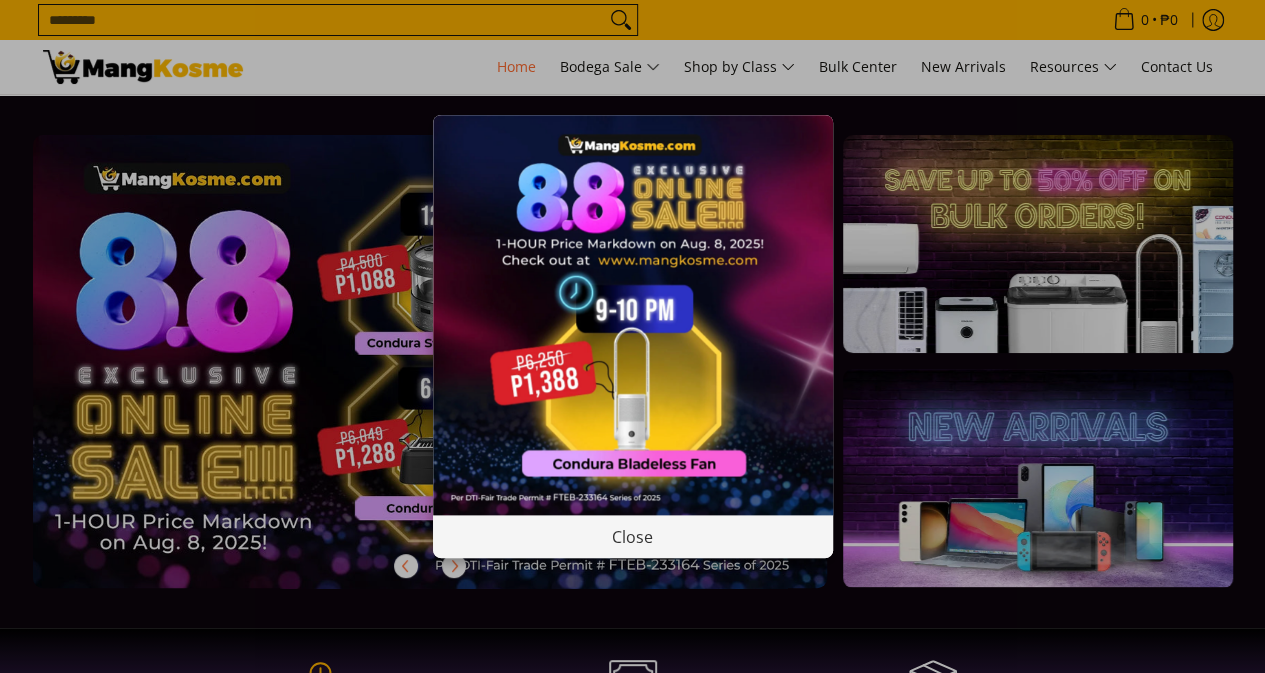 click on "Close" at bounding box center [633, 536] 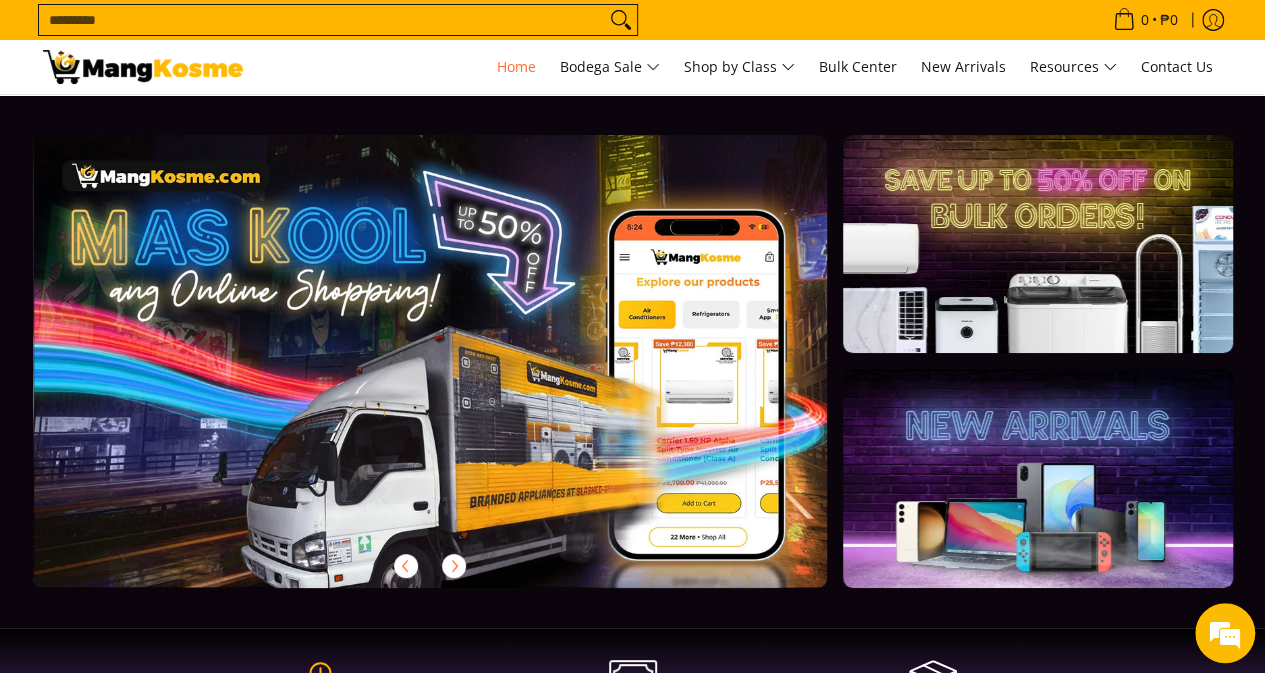 scroll, scrollTop: 0, scrollLeft: 795, axis: horizontal 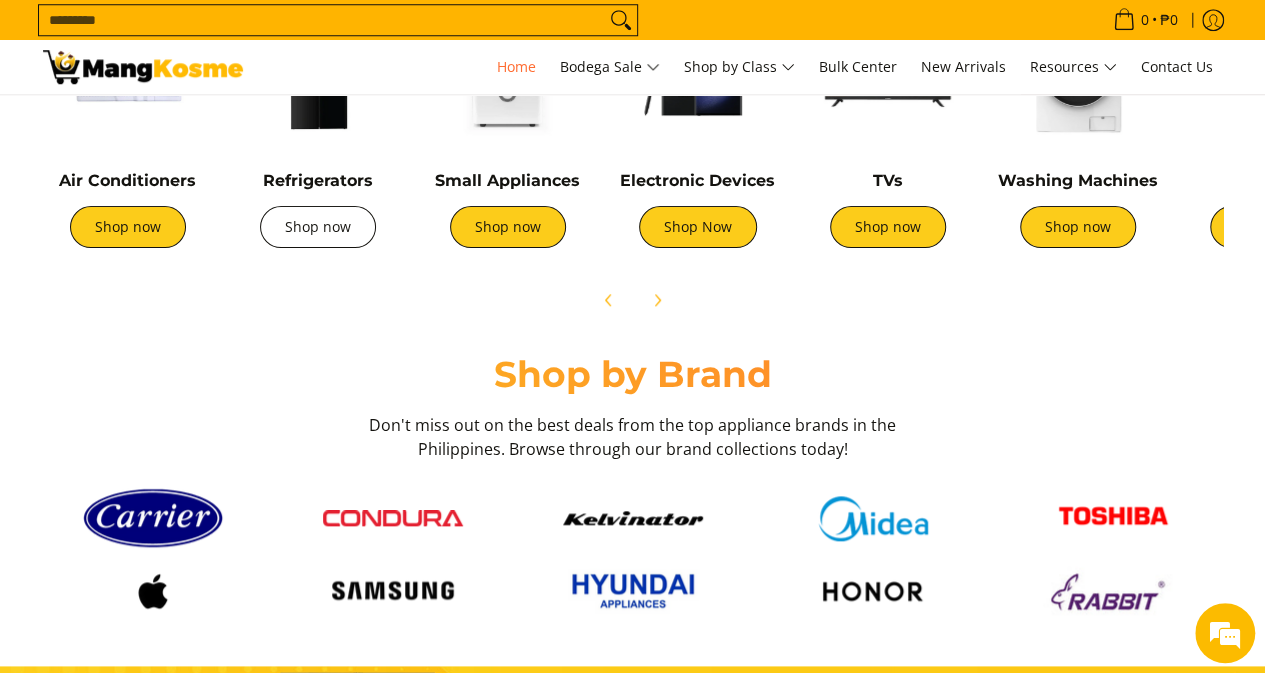 click on "Shop now" at bounding box center (318, 227) 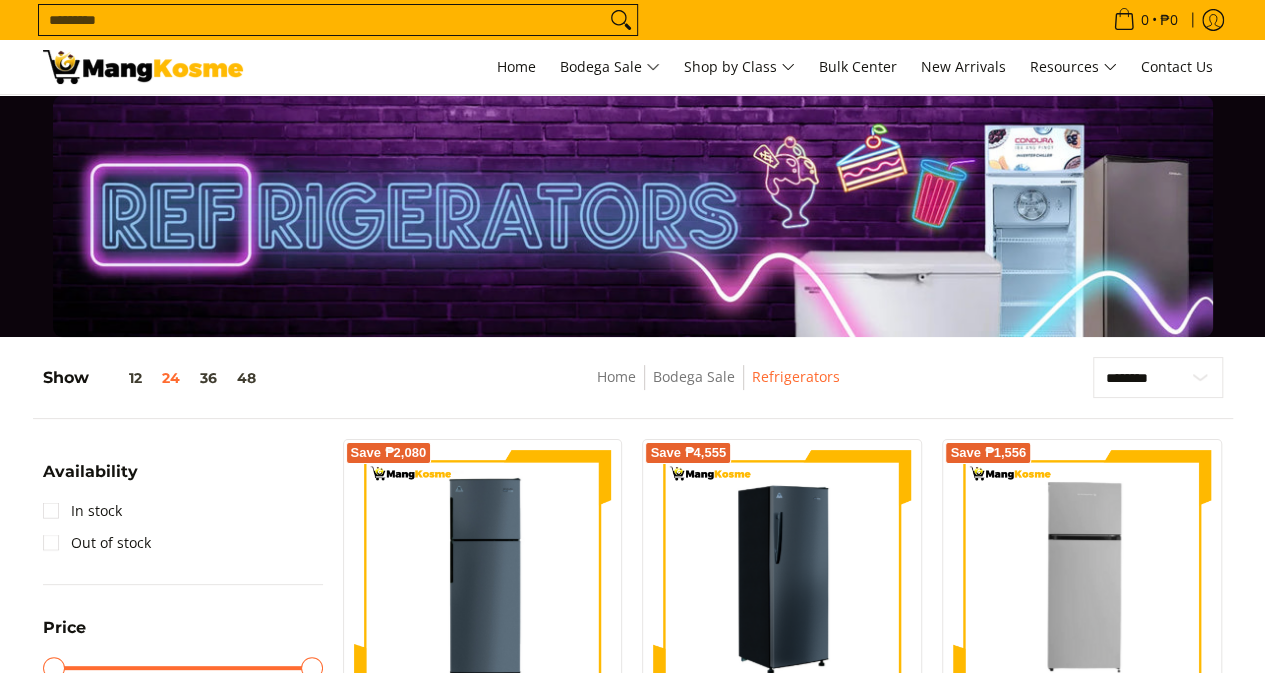 scroll, scrollTop: 363, scrollLeft: 0, axis: vertical 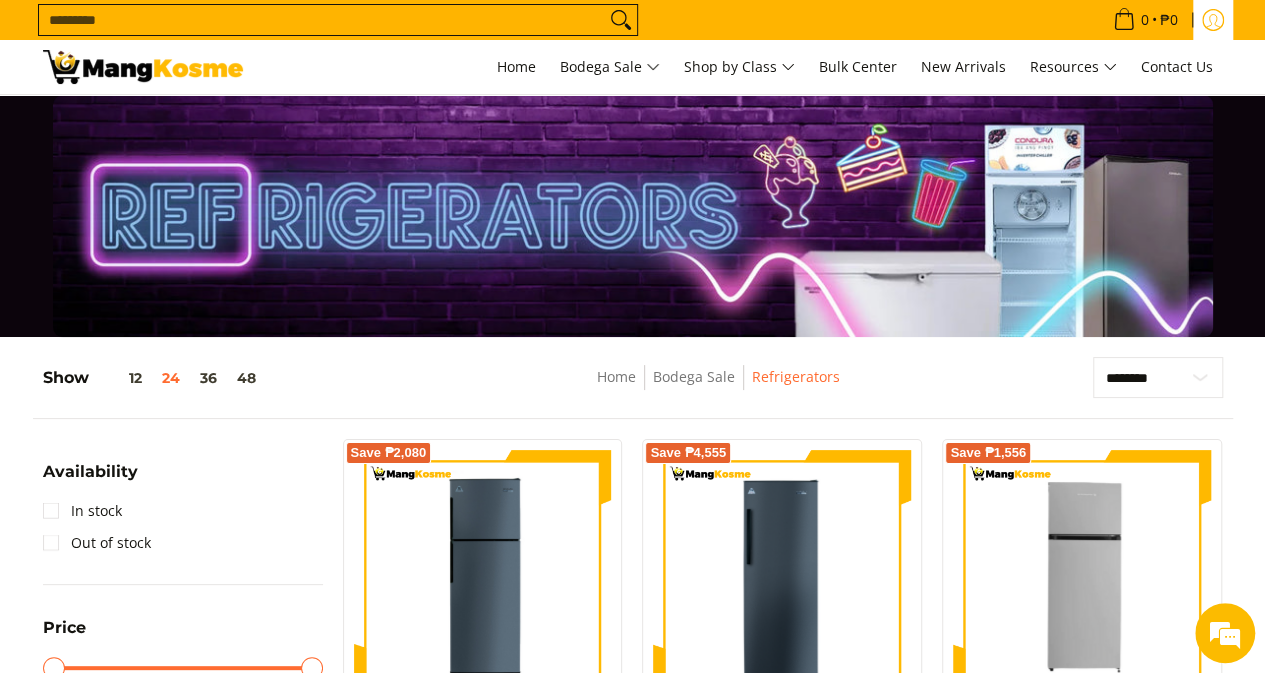 click 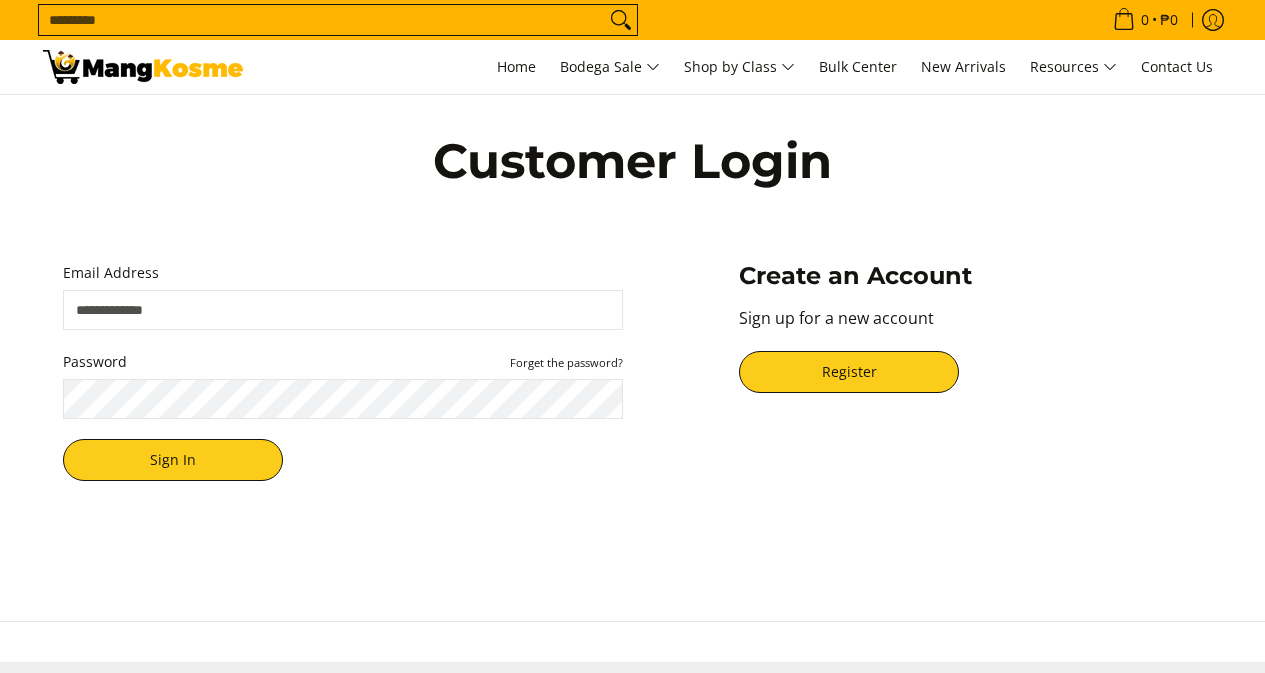 scroll, scrollTop: 0, scrollLeft: 0, axis: both 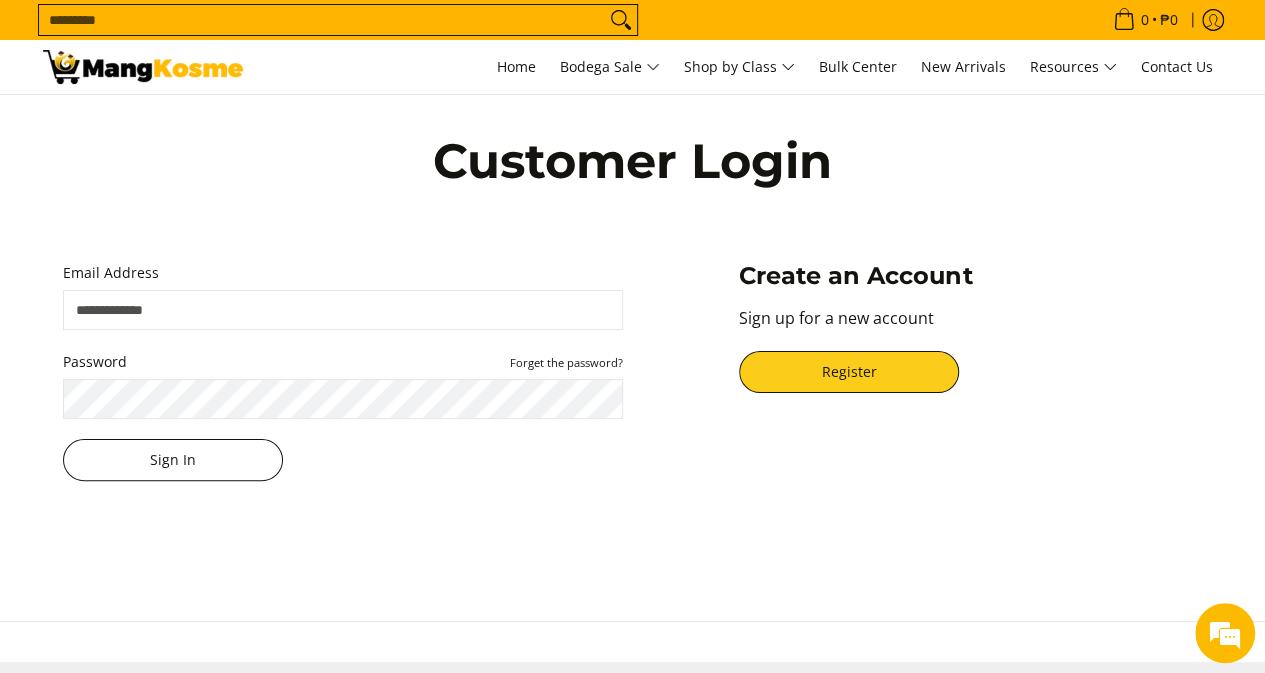 click on "Sign In" at bounding box center [173, 460] 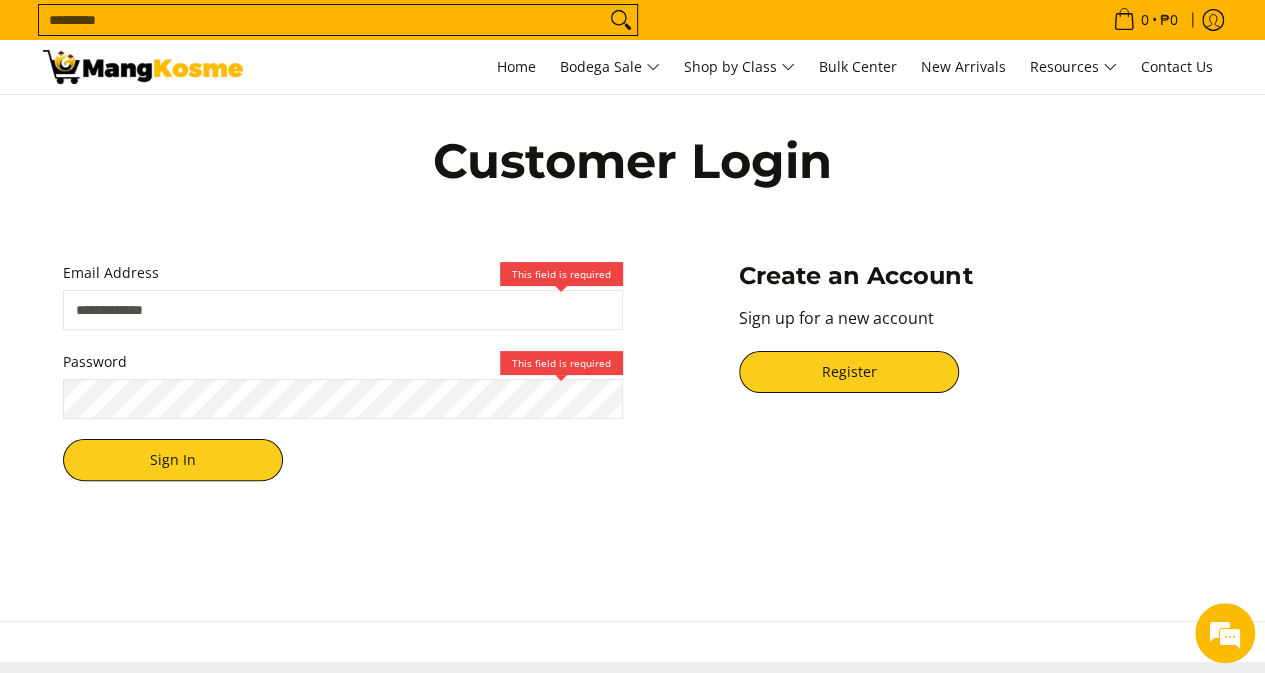 click on "Email Address" at bounding box center (343, 310) 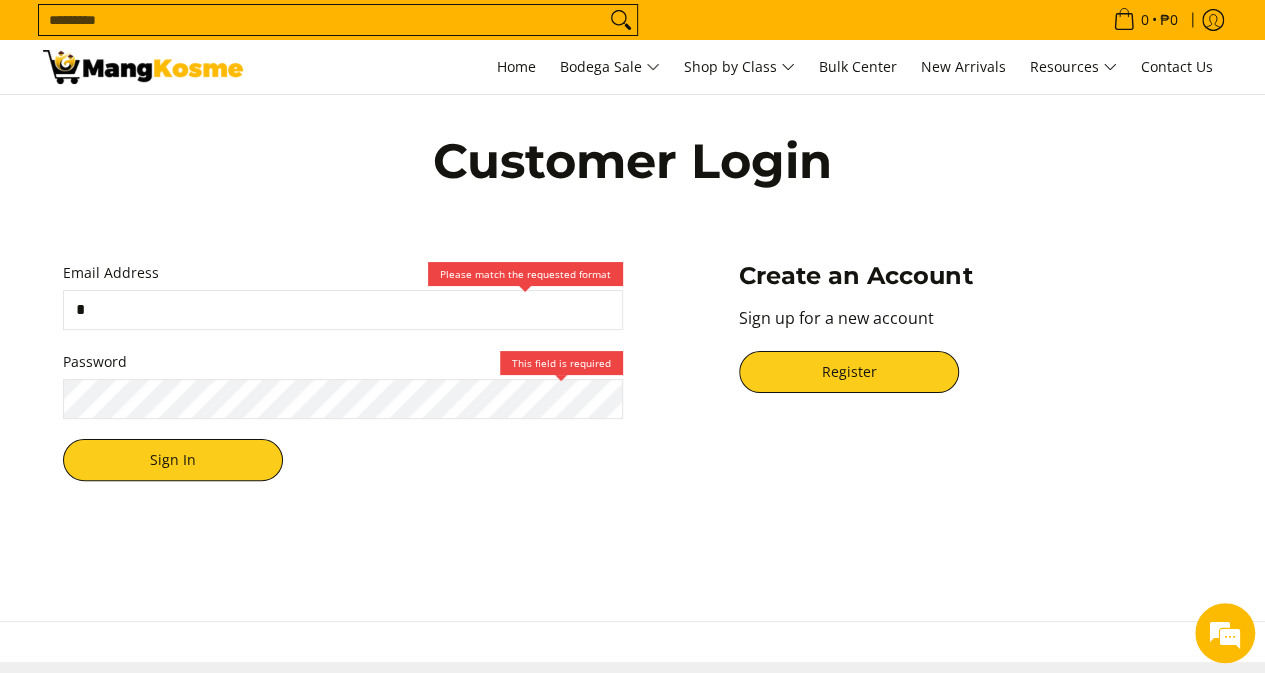 type on "**********" 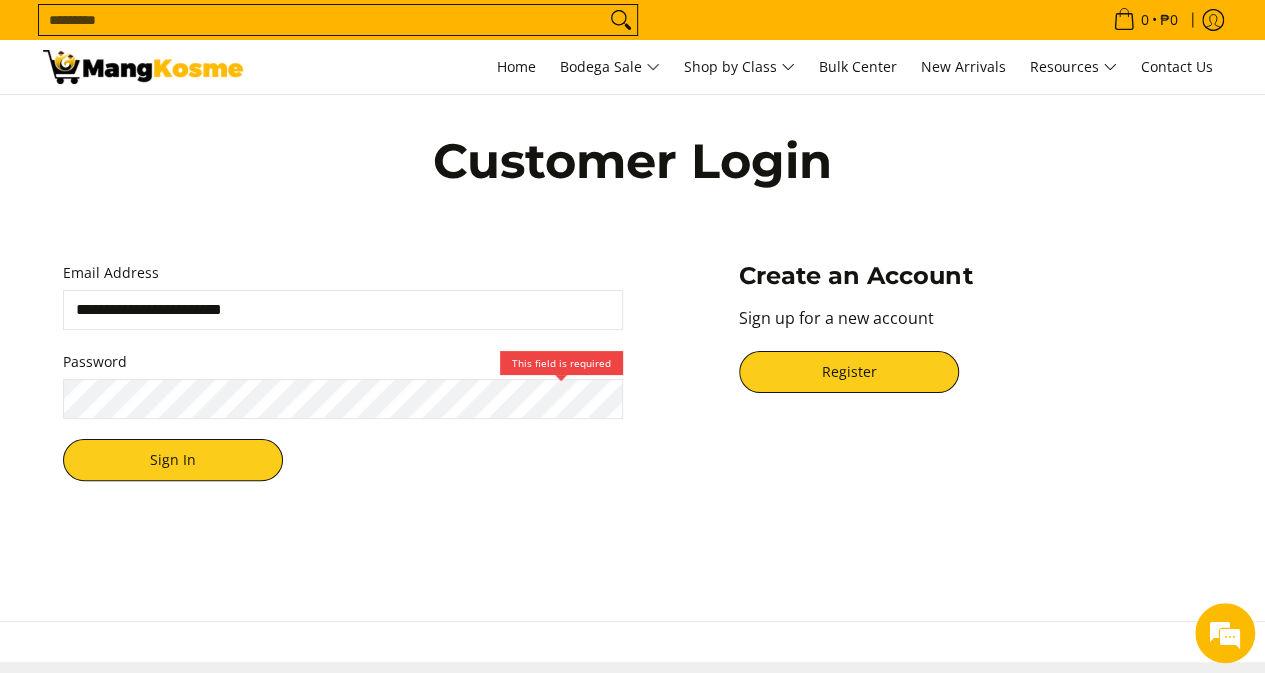 scroll, scrollTop: 0, scrollLeft: 0, axis: both 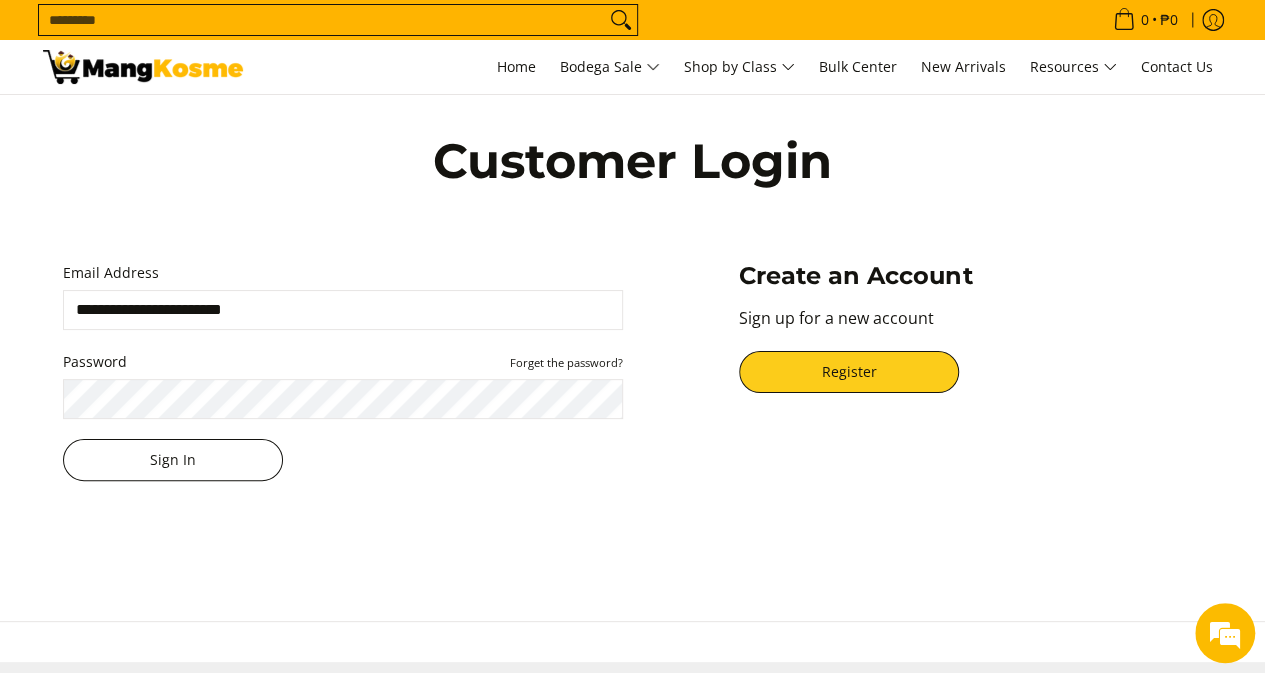 click on "Sign In" at bounding box center [173, 460] 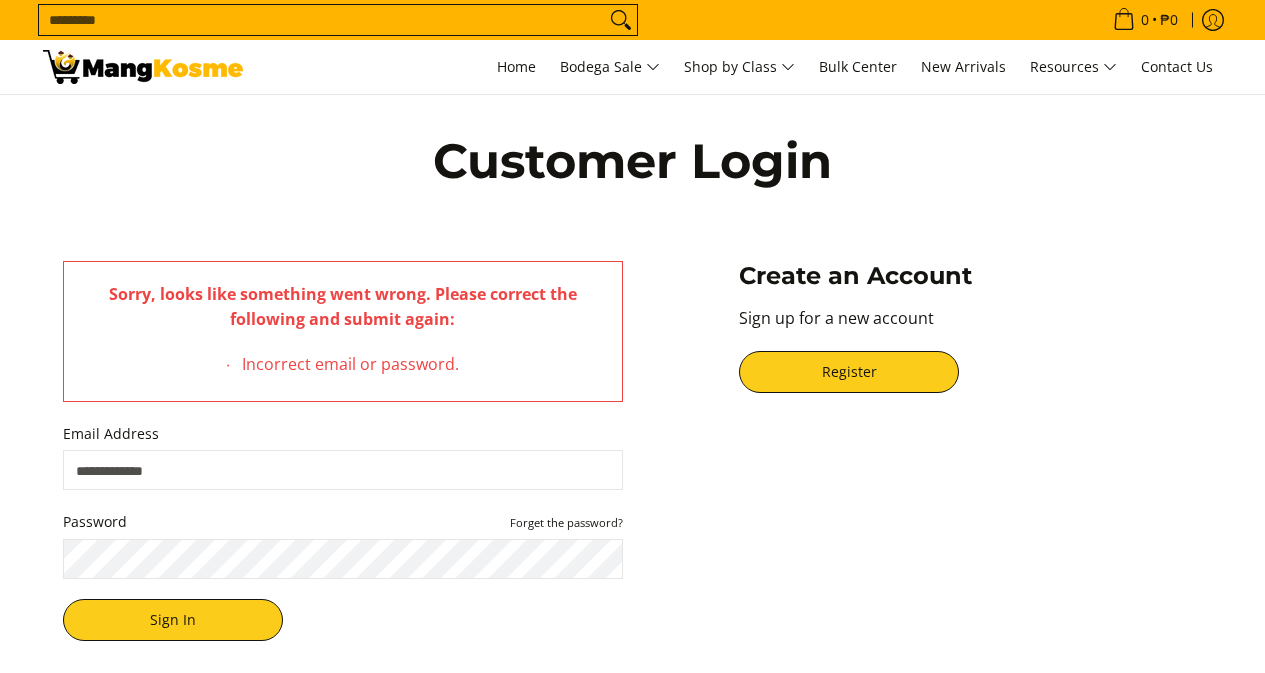 scroll, scrollTop: 0, scrollLeft: 0, axis: both 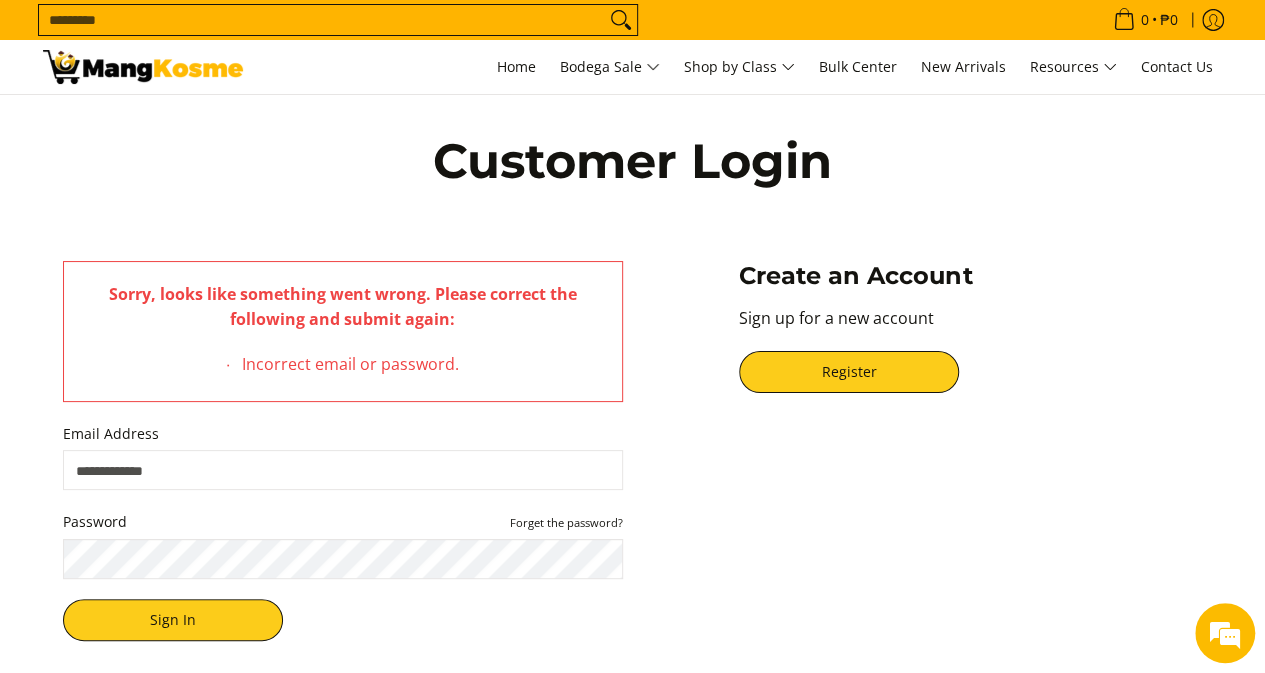 click on "Email Address" at bounding box center (343, 470) 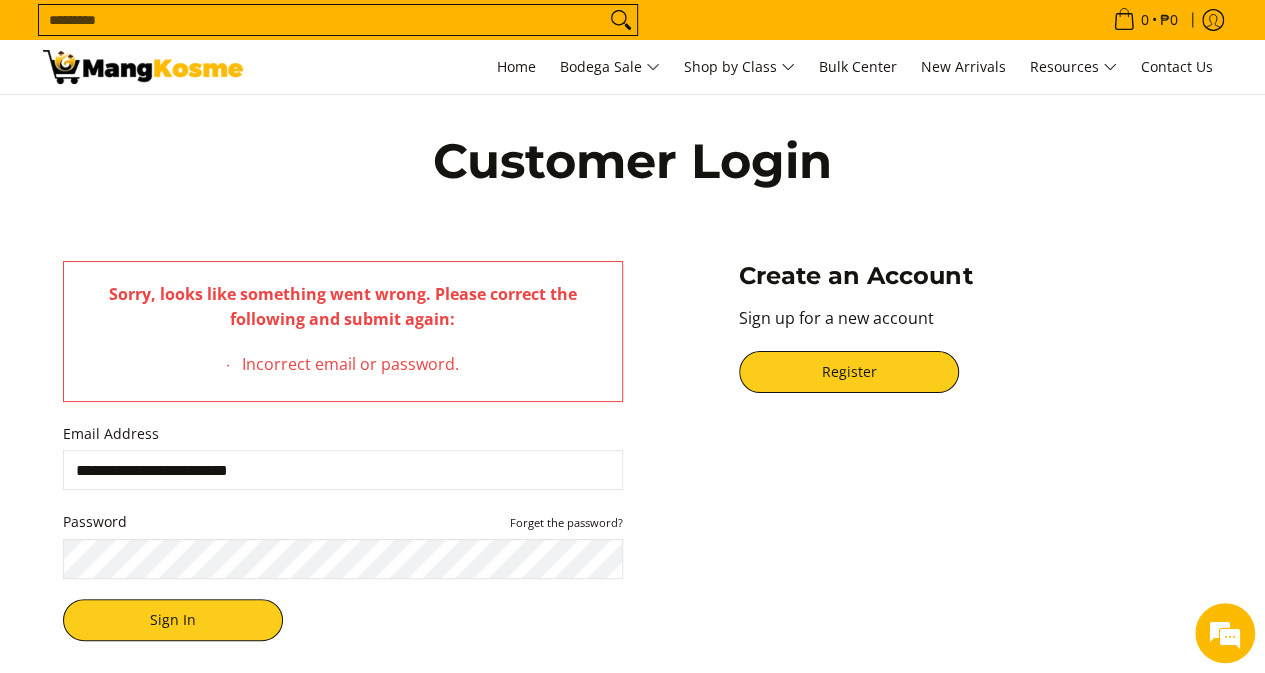 type on "**********" 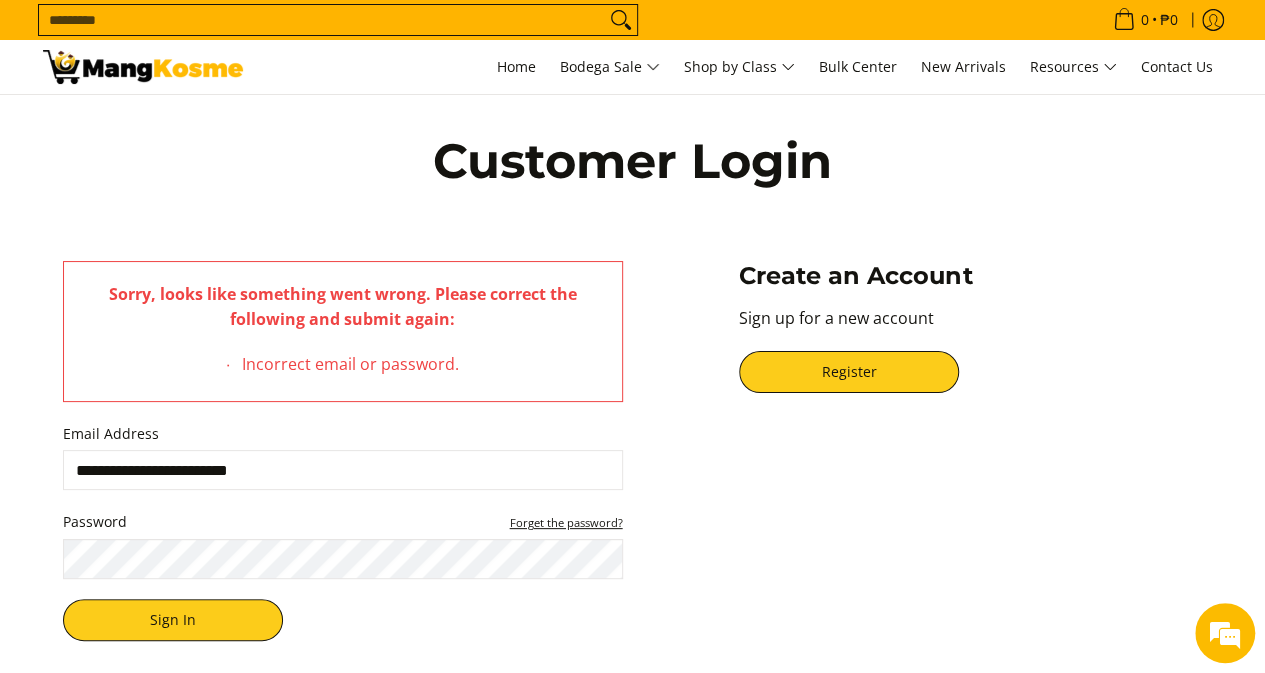 type 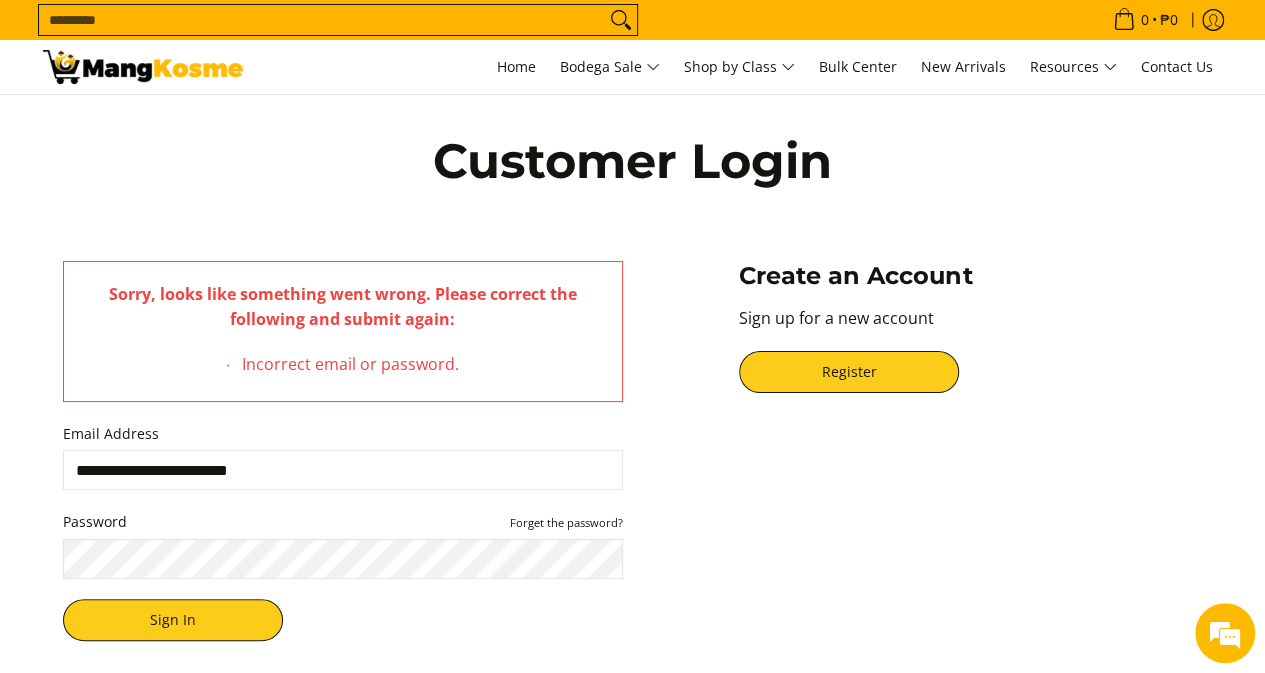 click on "Sign In" at bounding box center [173, 620] 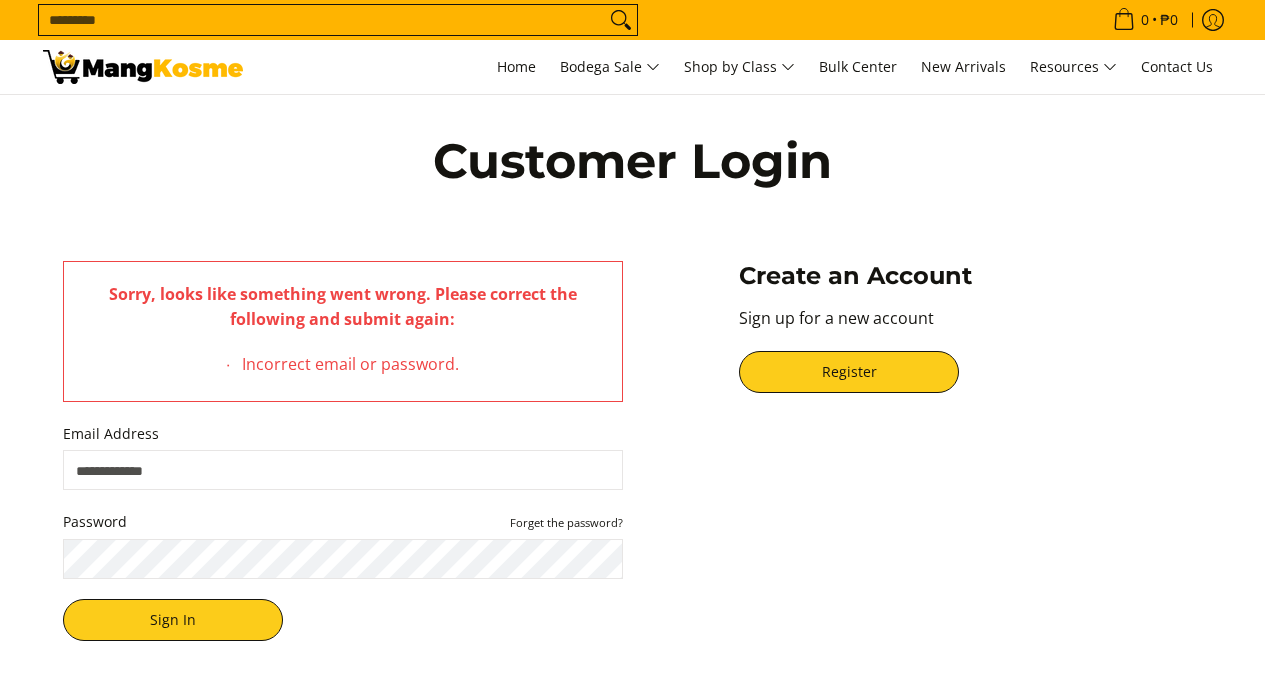 scroll, scrollTop: 0, scrollLeft: 0, axis: both 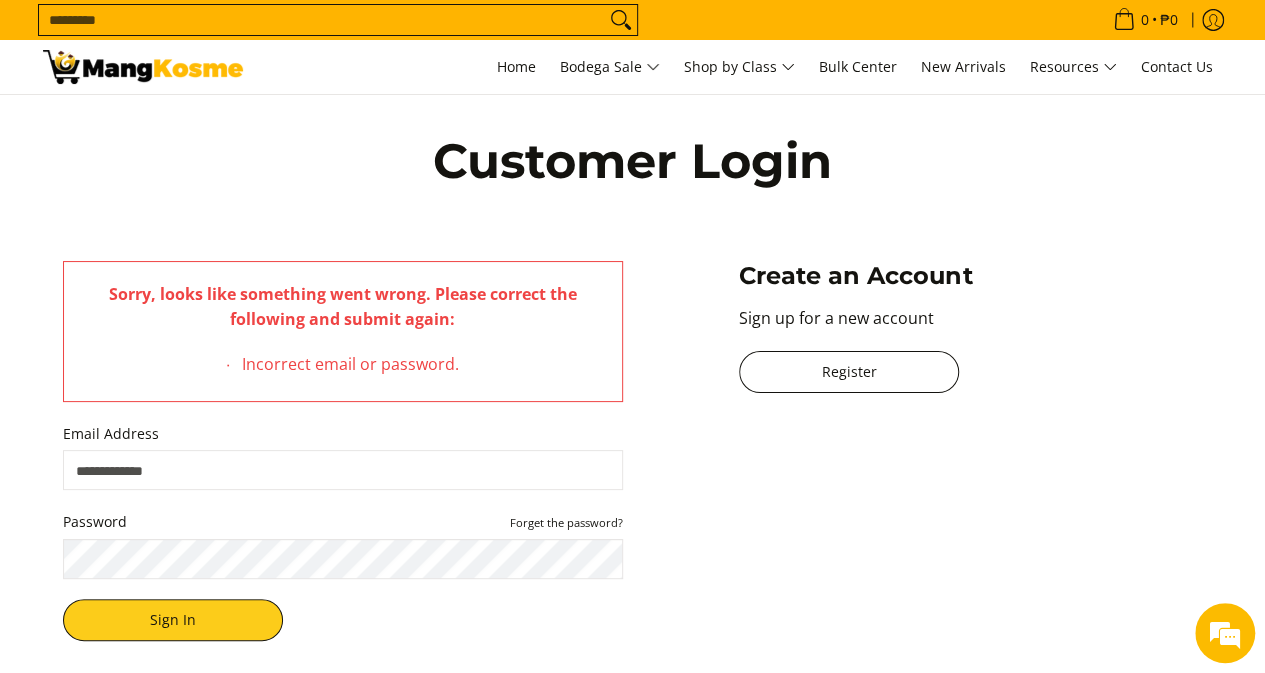 click on "Register" at bounding box center [849, 372] 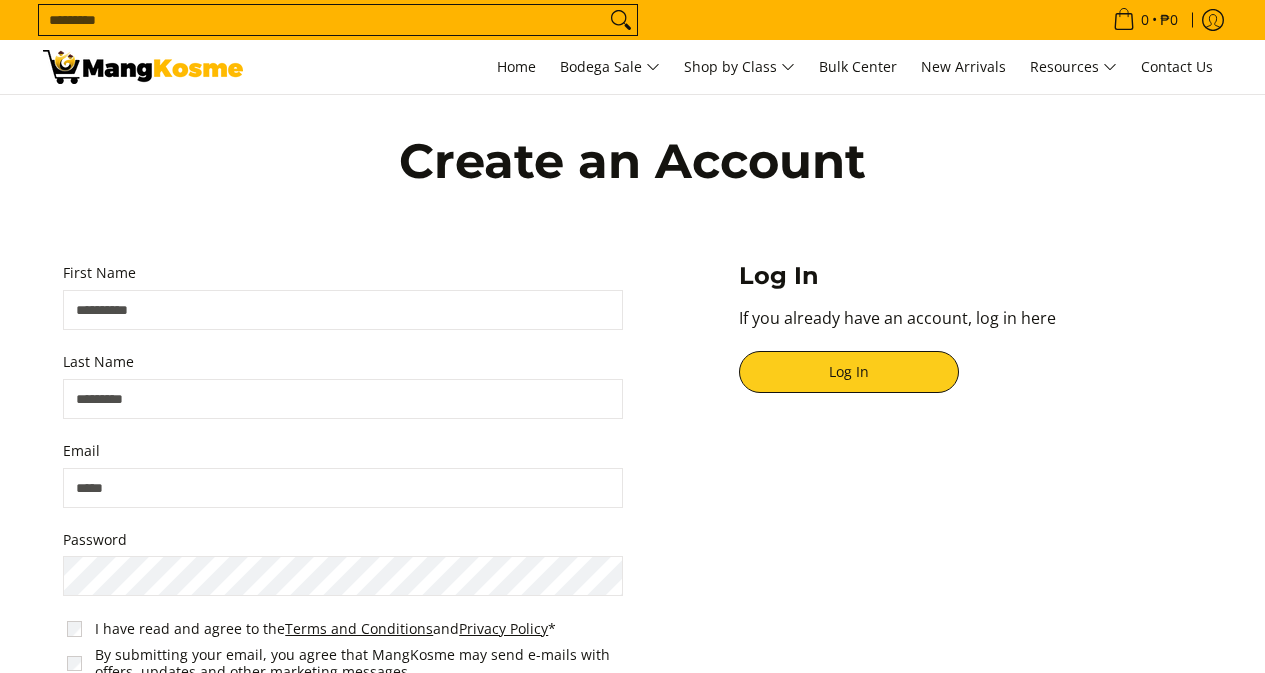 scroll, scrollTop: 0, scrollLeft: 0, axis: both 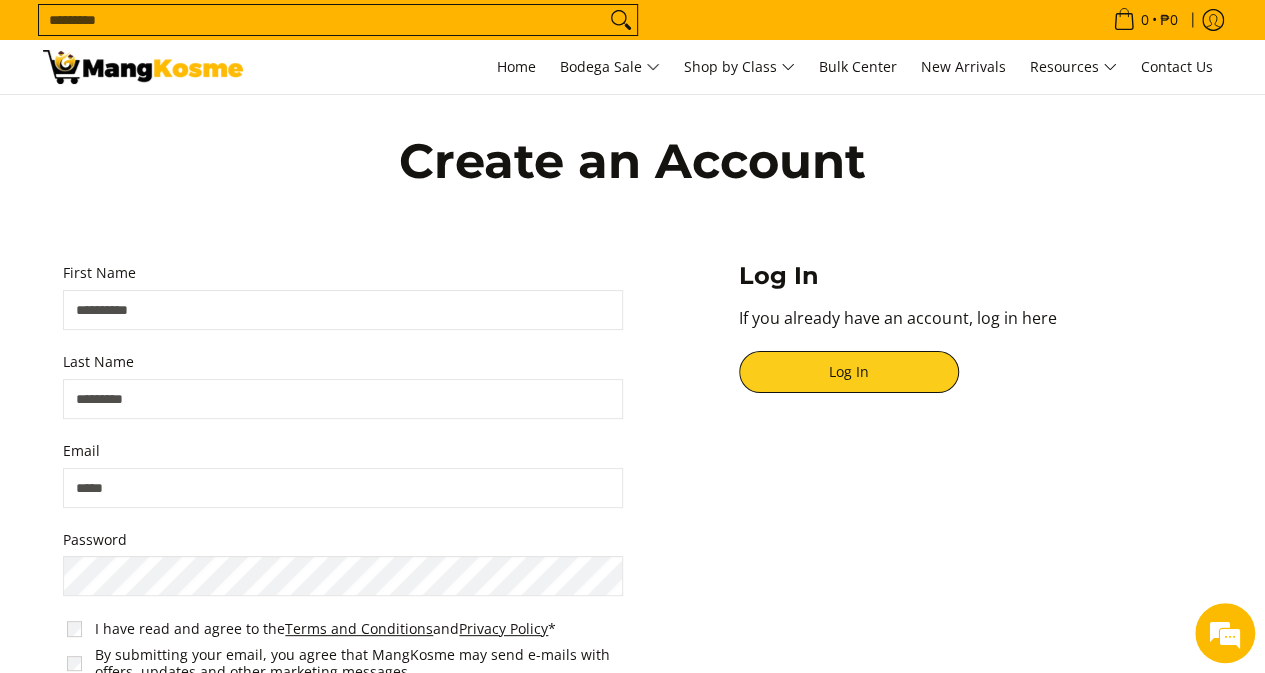 click on "First Name" at bounding box center (343, 310) 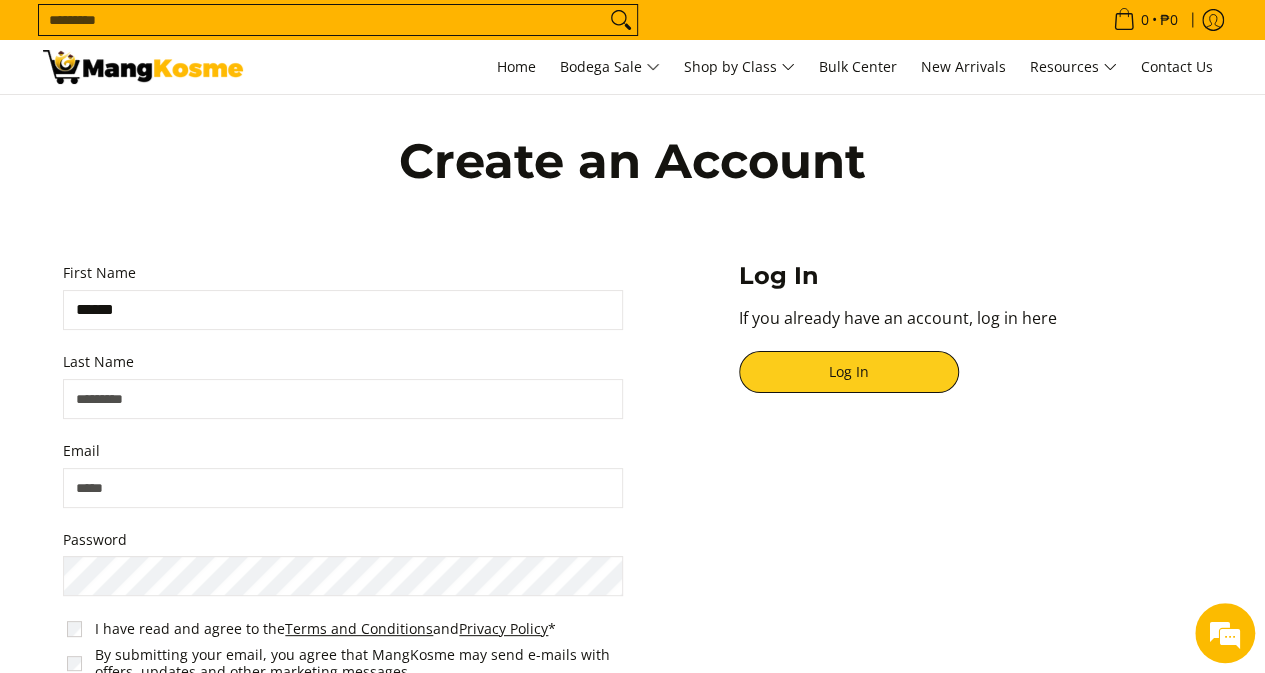 type on "******" 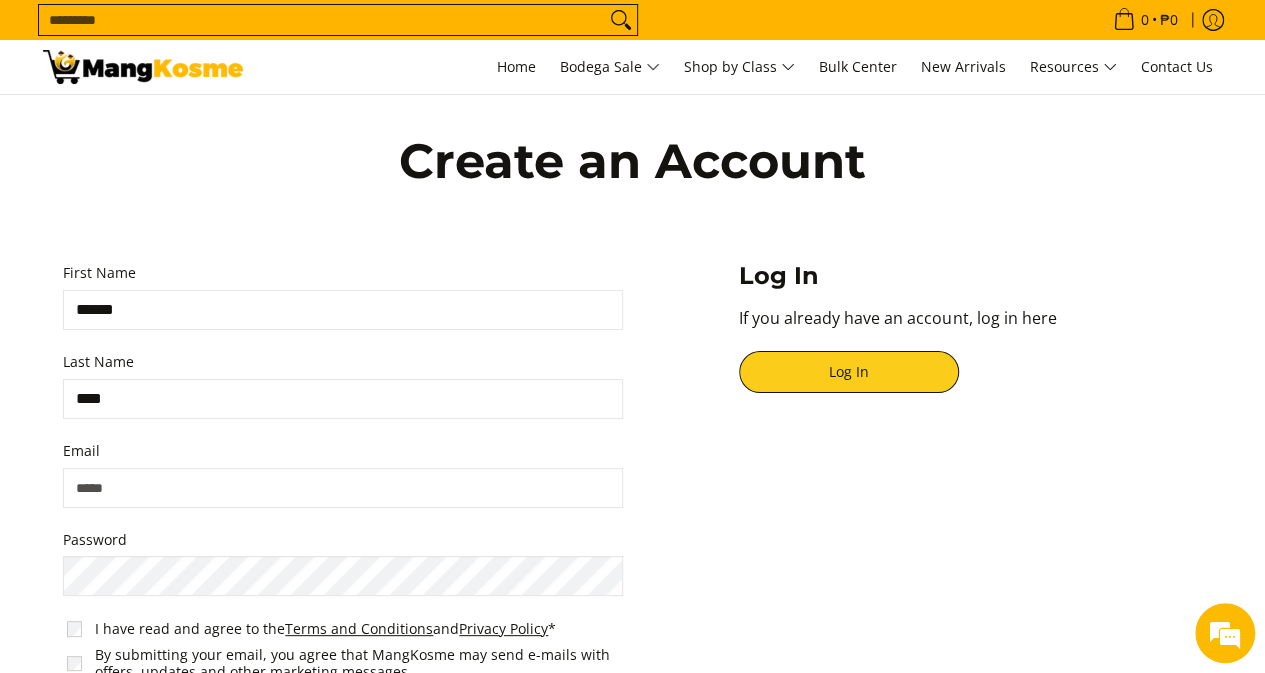 scroll, scrollTop: 0, scrollLeft: 0, axis: both 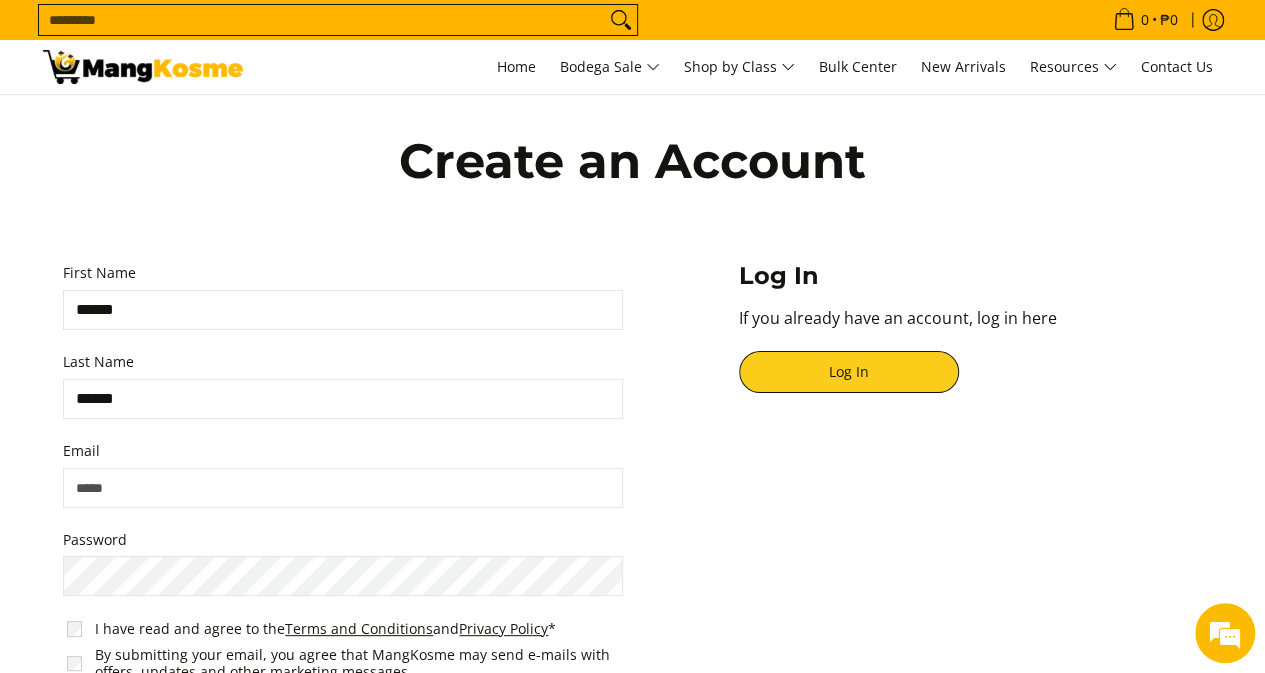 type on "******" 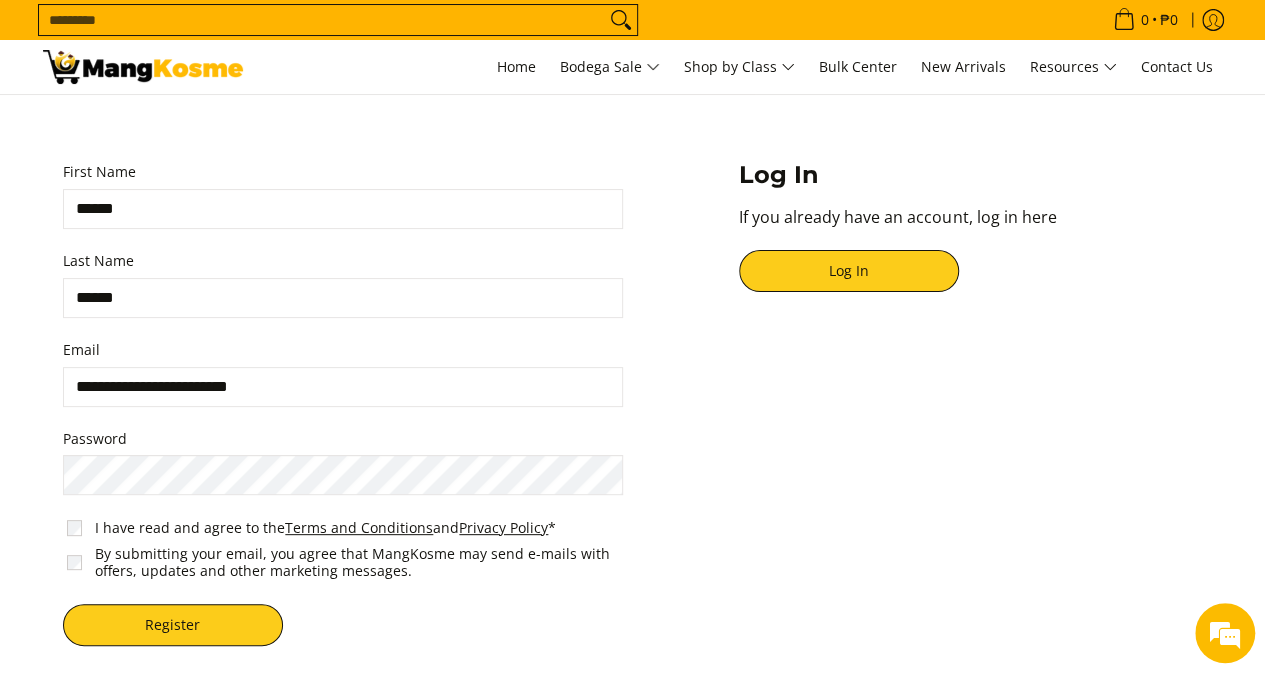 scroll, scrollTop: 200, scrollLeft: 0, axis: vertical 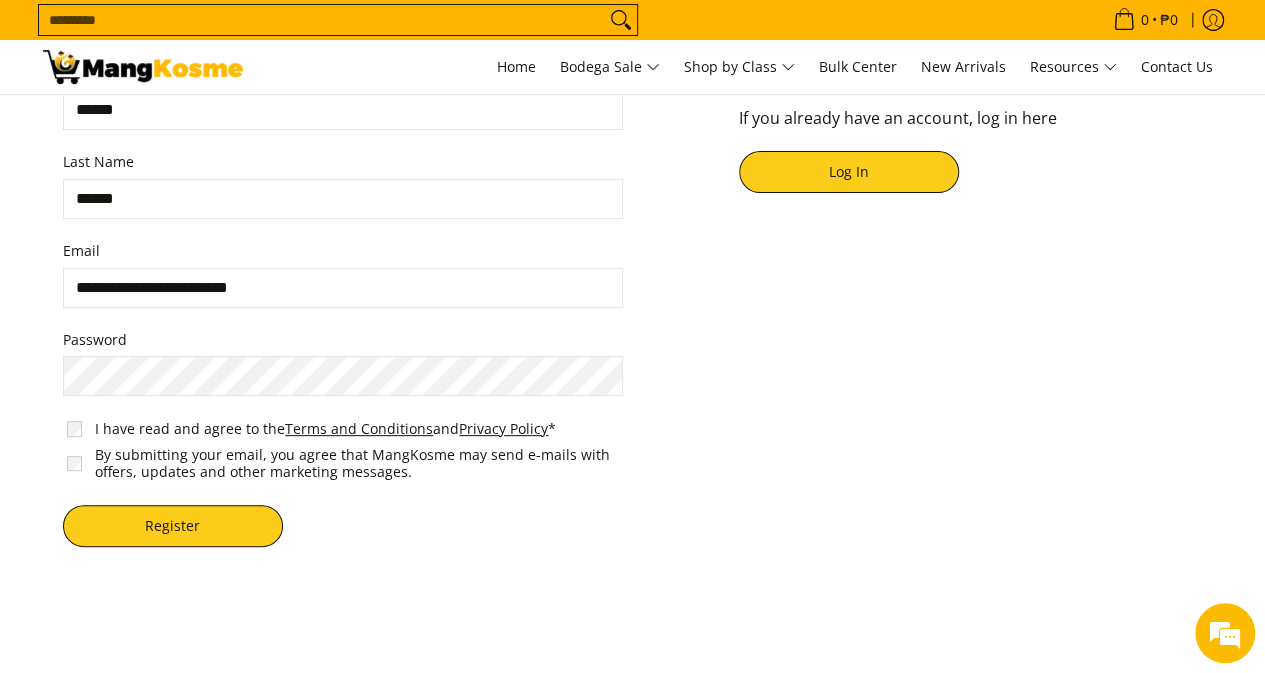 drag, startPoint x: 129, startPoint y: 341, endPoint x: 122, endPoint y: 355, distance: 15.652476 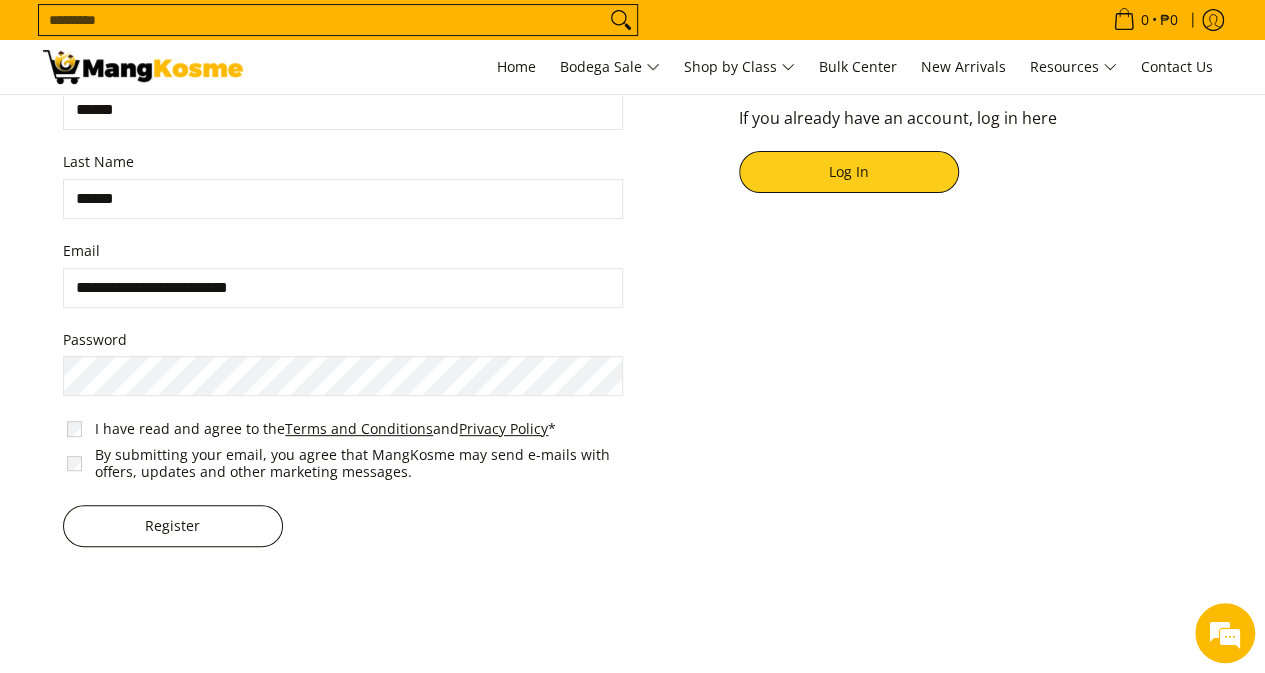 click on "Register" at bounding box center (173, 526) 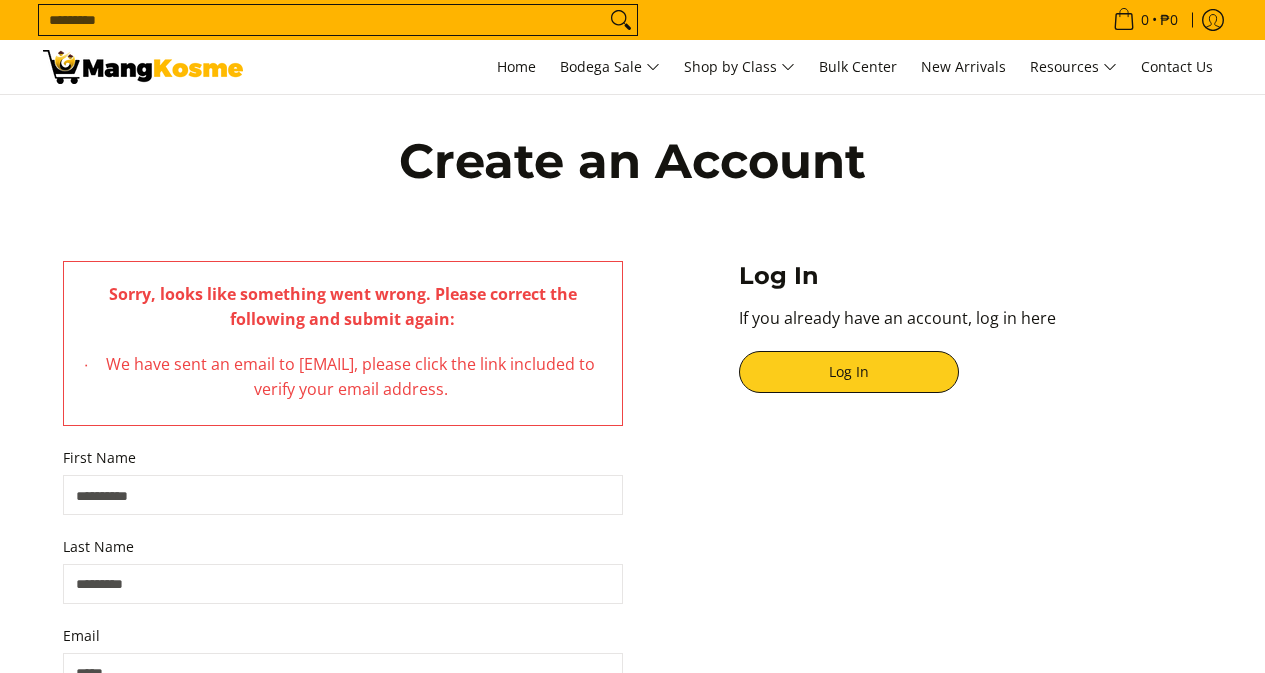 scroll, scrollTop: 0, scrollLeft: 0, axis: both 